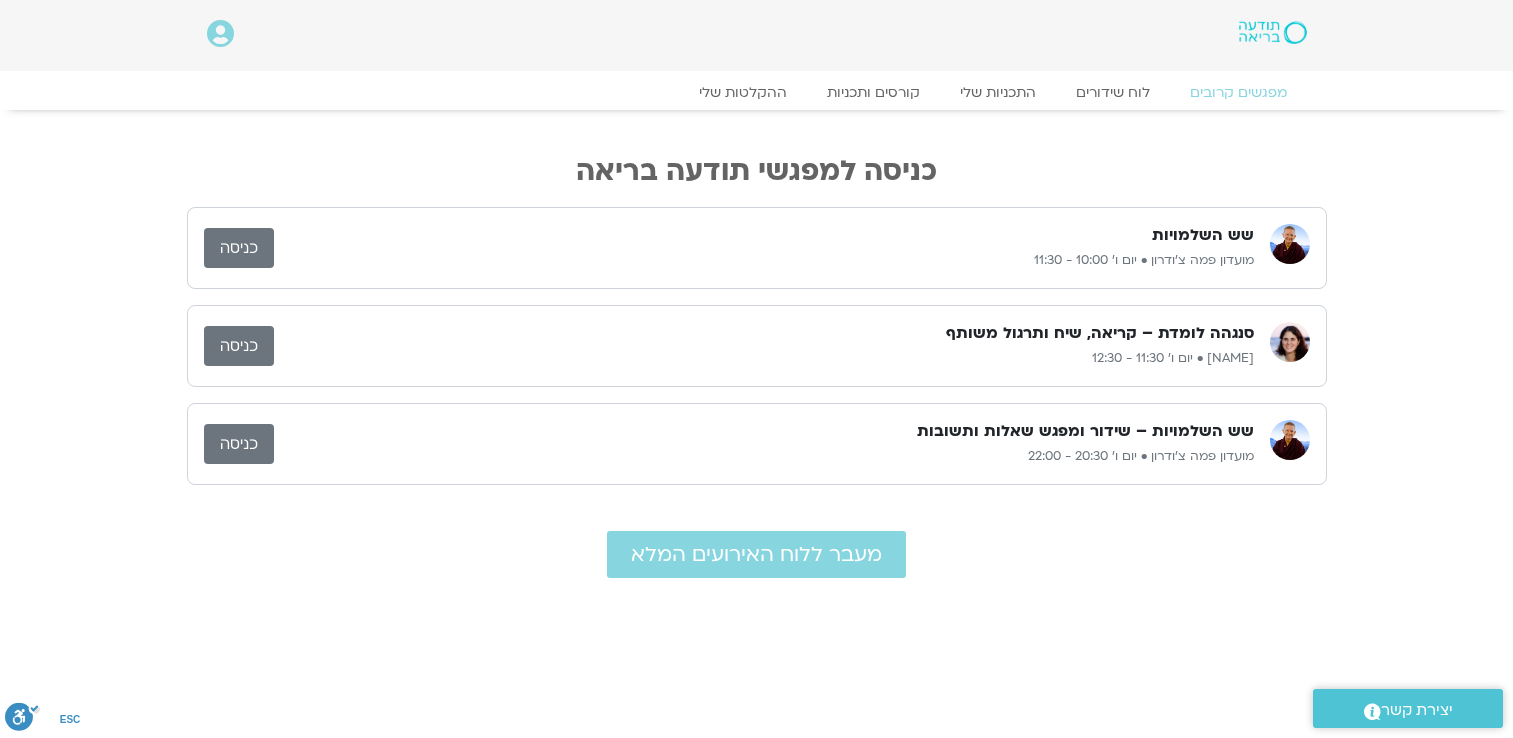 scroll, scrollTop: 0, scrollLeft: 0, axis: both 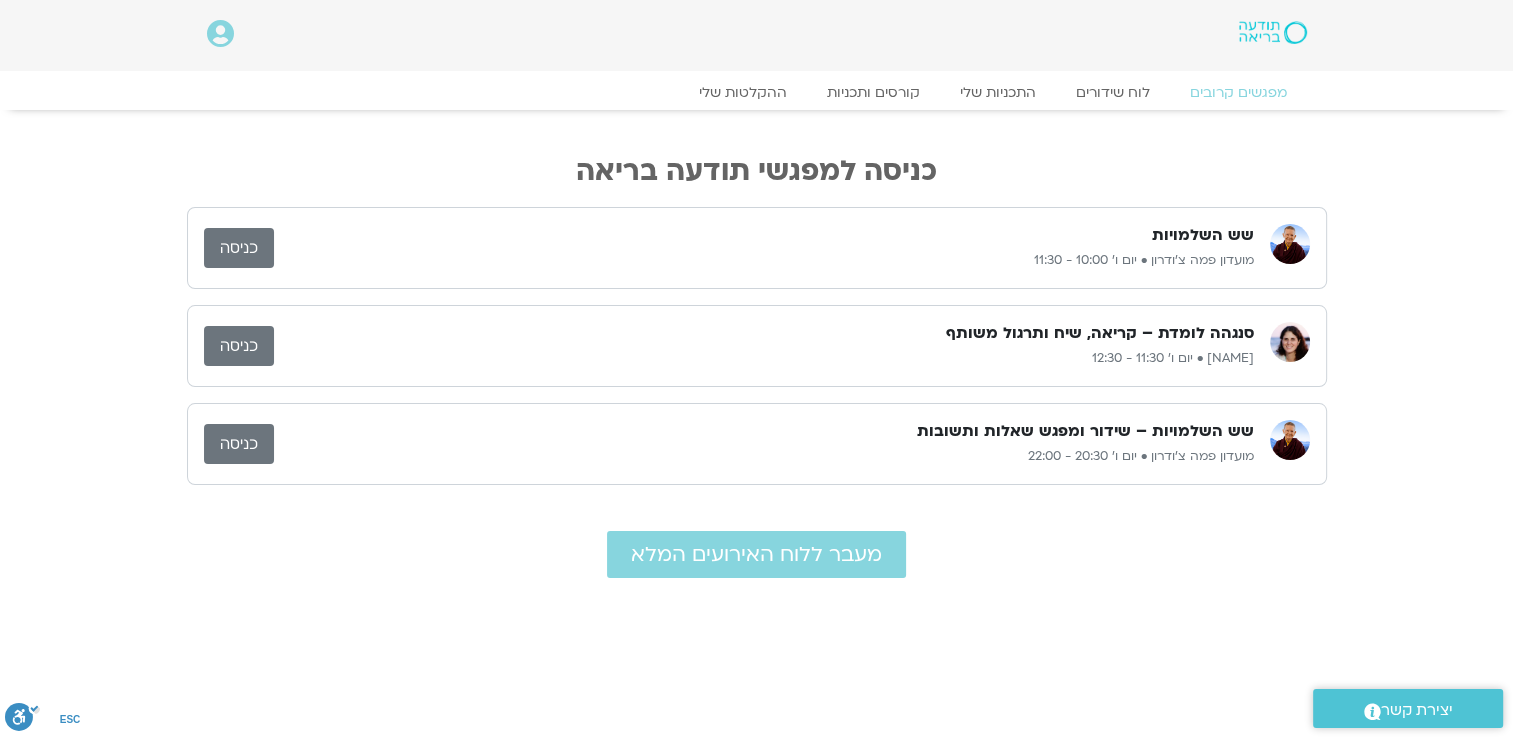 click on "כניסה" at bounding box center [239, 444] 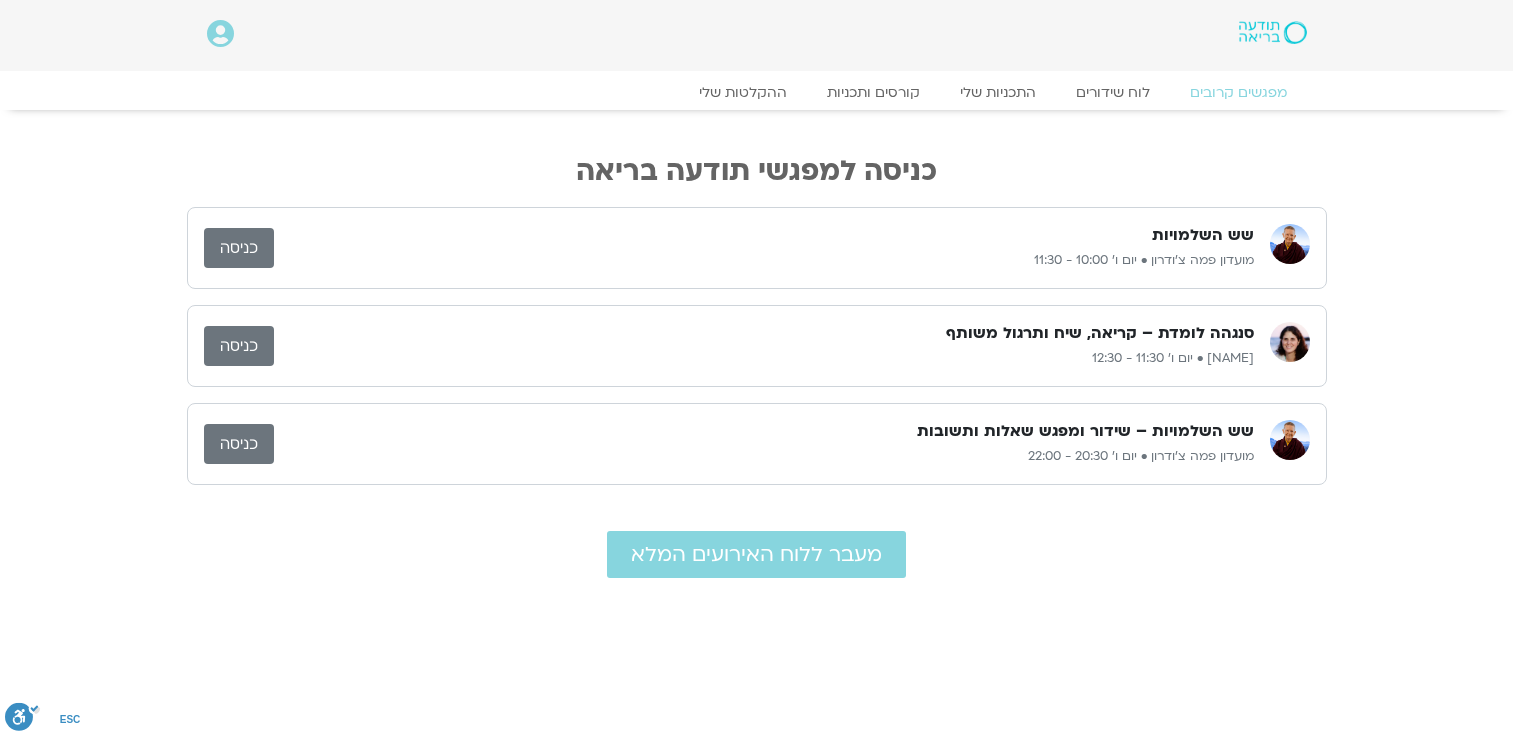 scroll, scrollTop: 0, scrollLeft: 0, axis: both 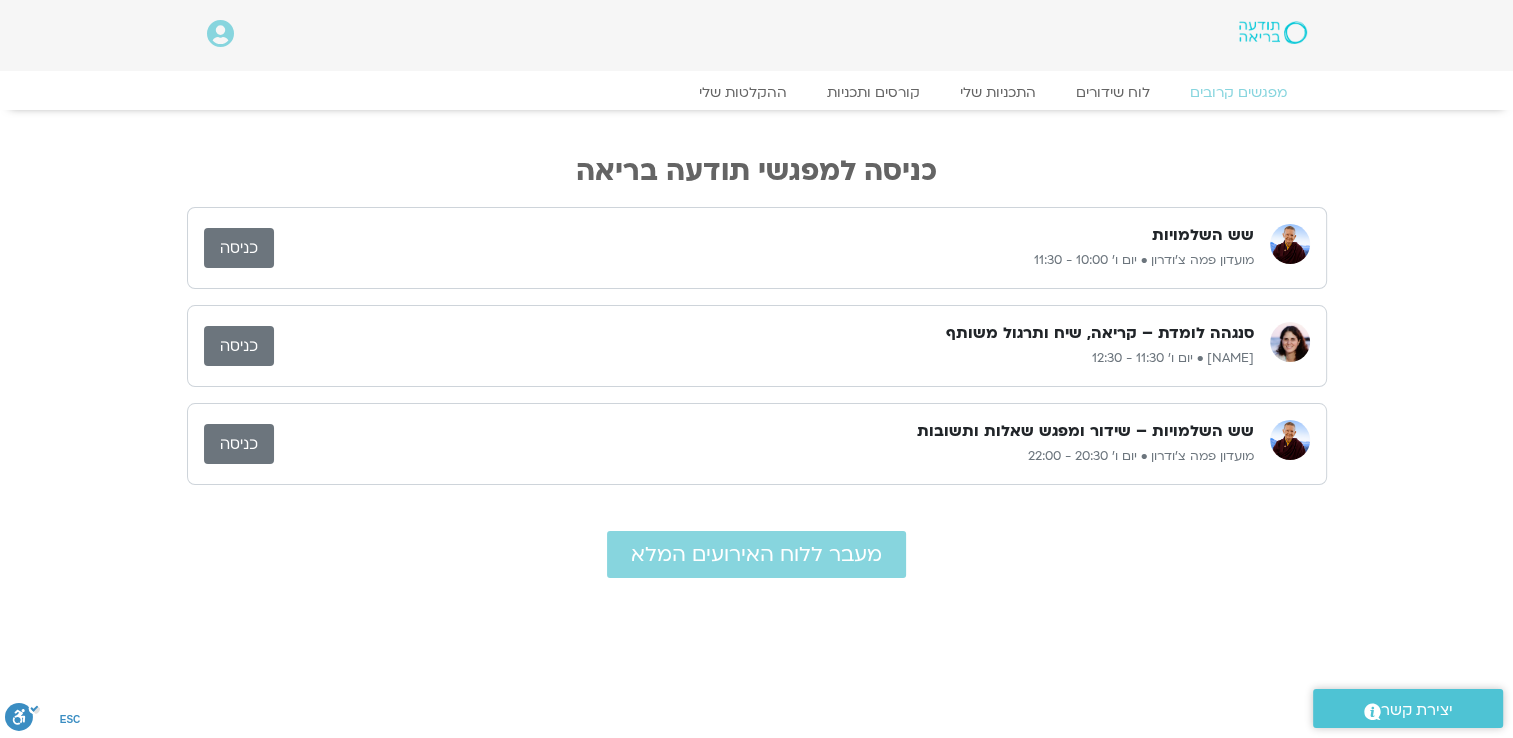click on "כניסה למפגשי תודעה בריאה" at bounding box center (757, 153) 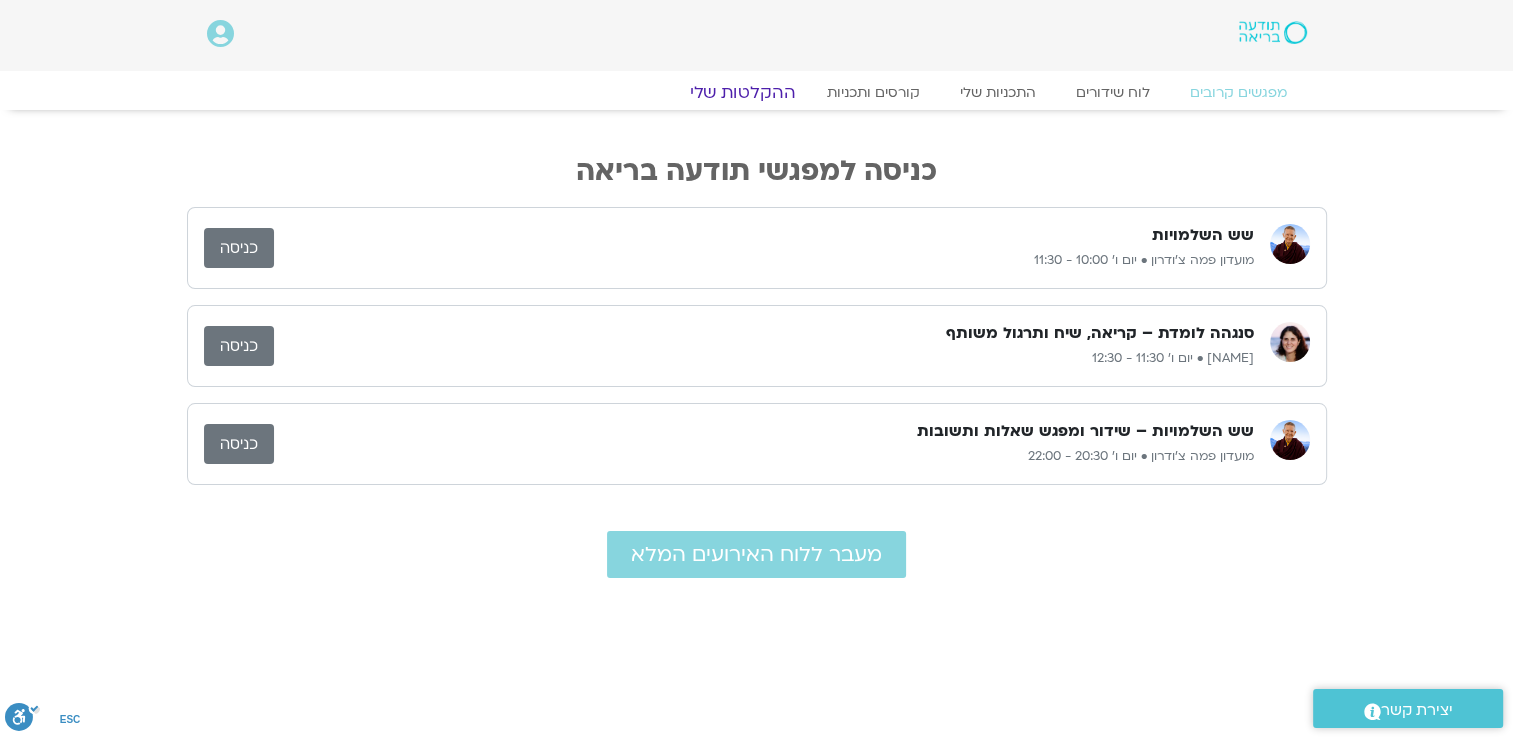 click on "ההקלטות שלי" 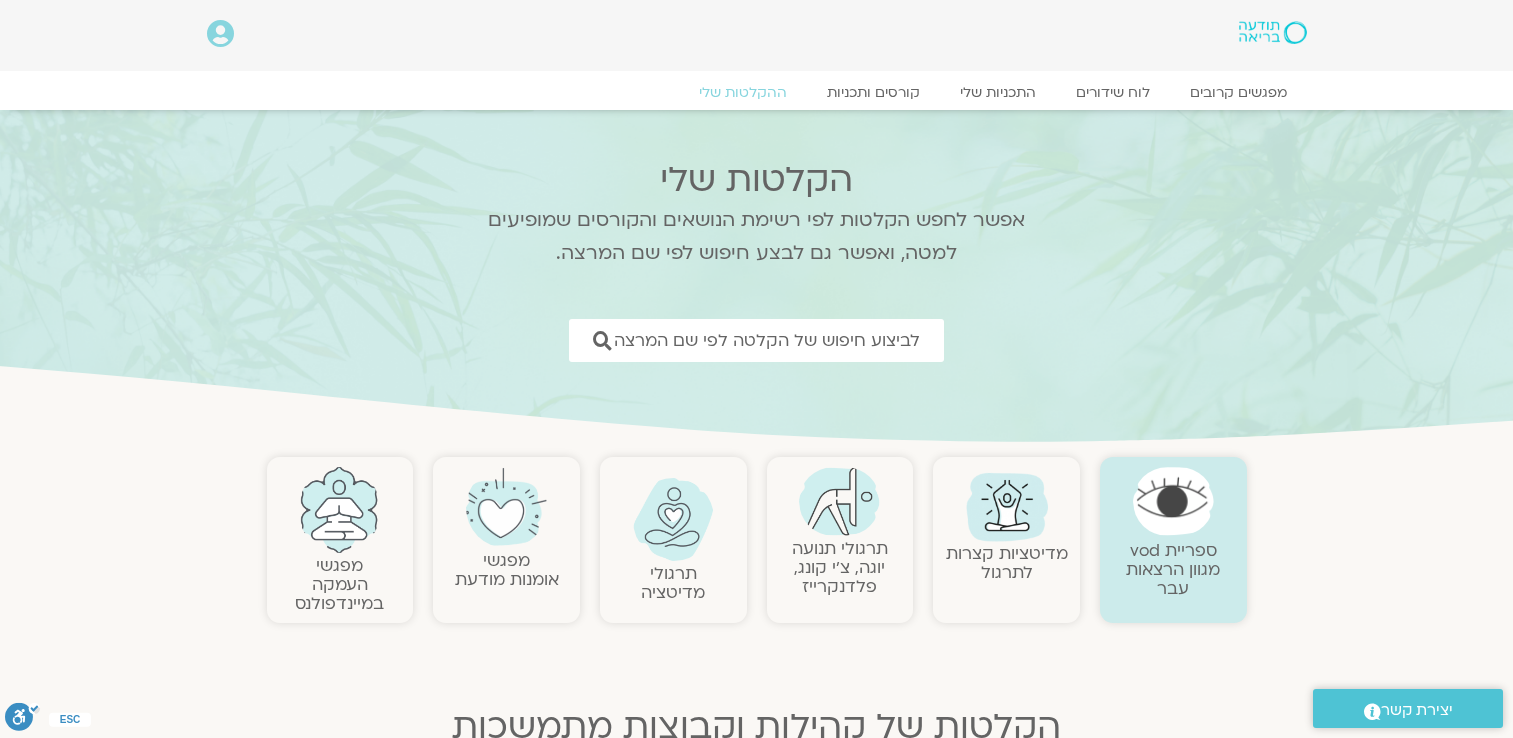 scroll, scrollTop: 0, scrollLeft: 0, axis: both 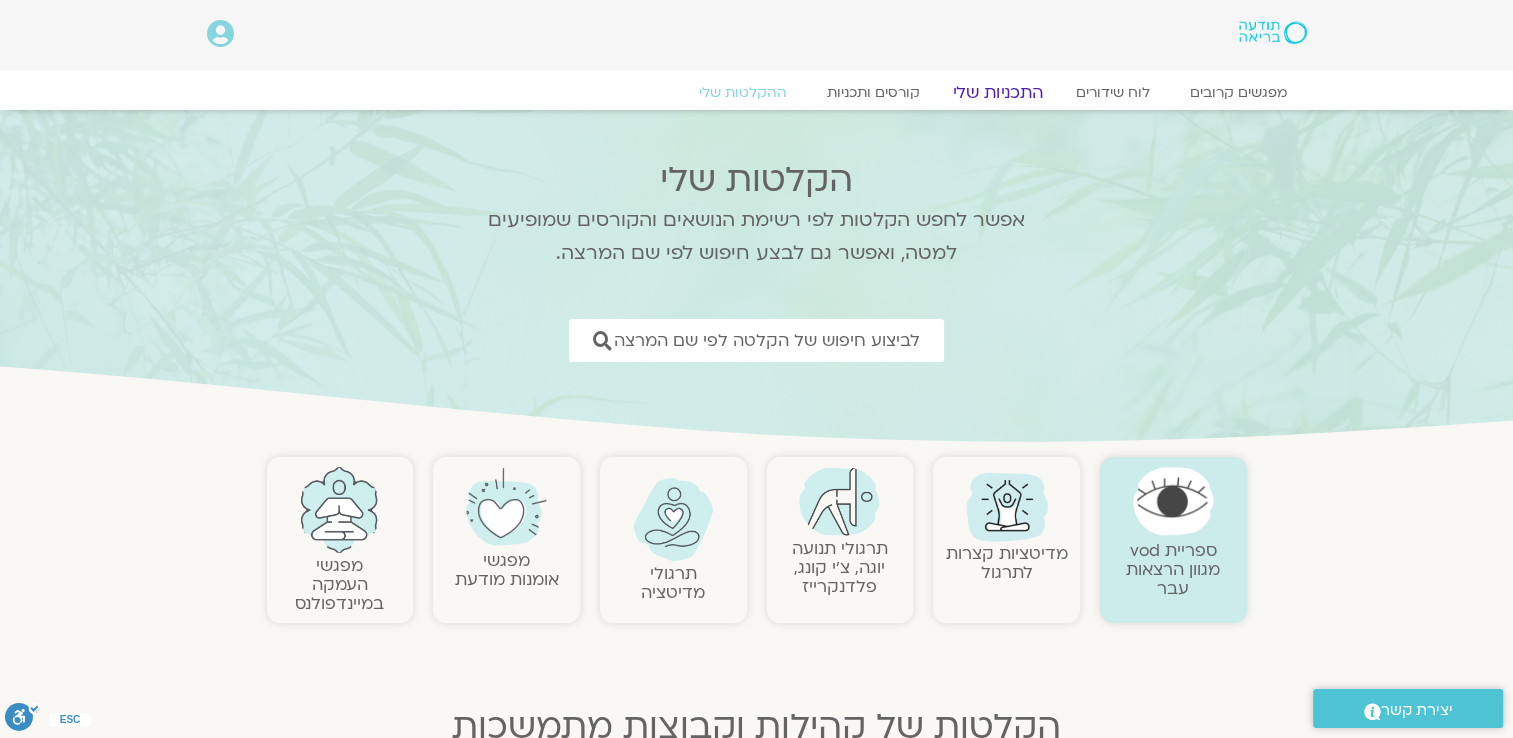 click on "התכניות שלי" 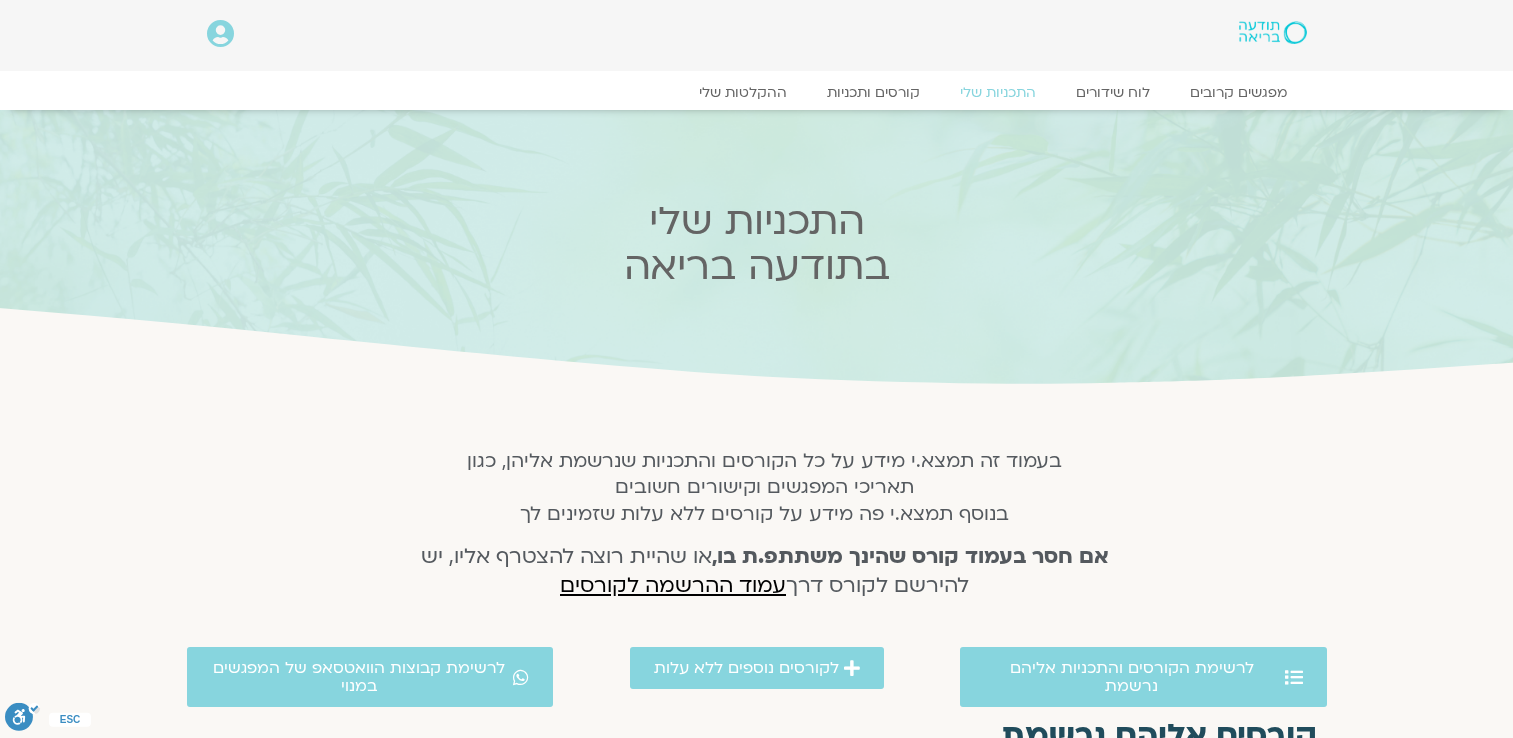 scroll, scrollTop: 0, scrollLeft: 0, axis: both 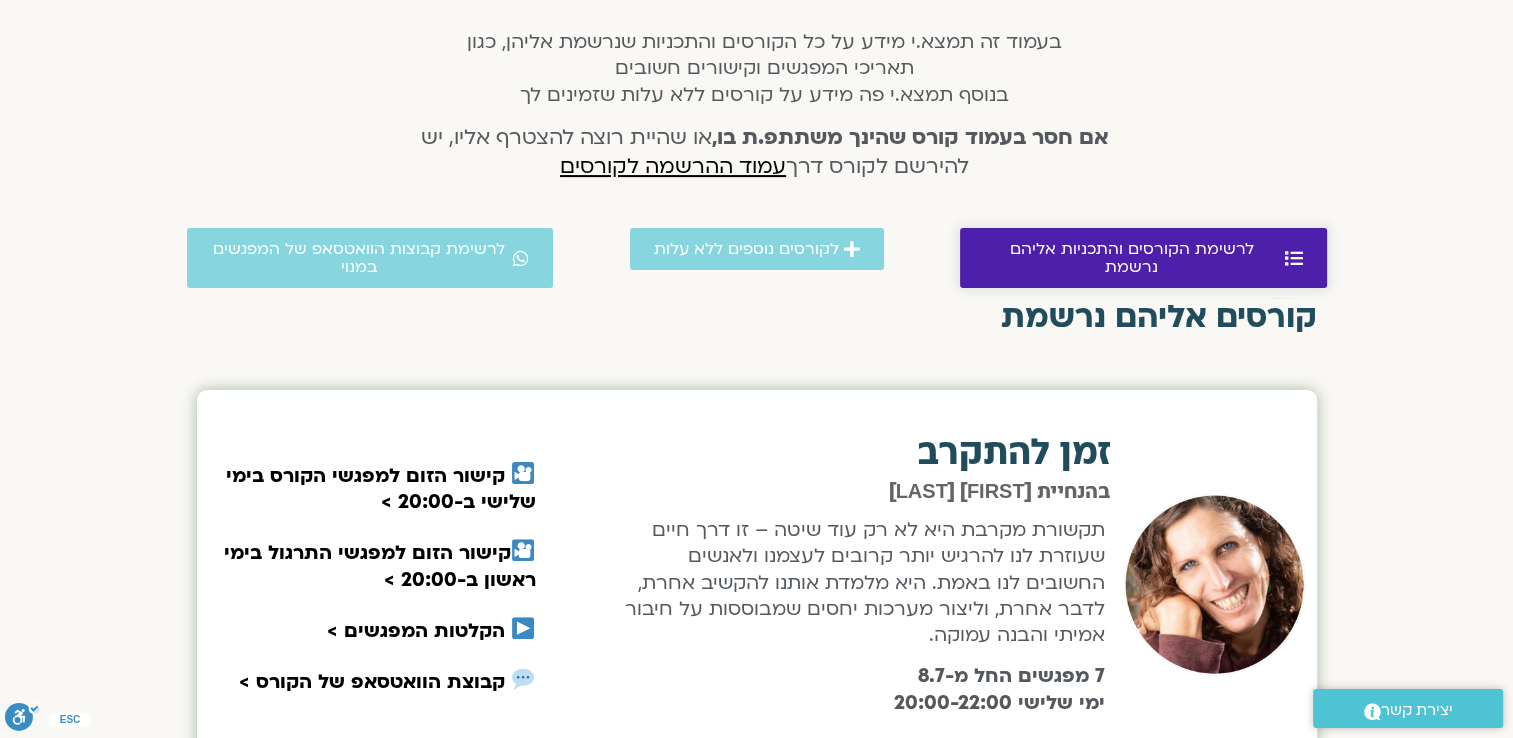 click on "לרשימת הקורסים והתכניות אליהם נרשמת" at bounding box center [1132, 258] 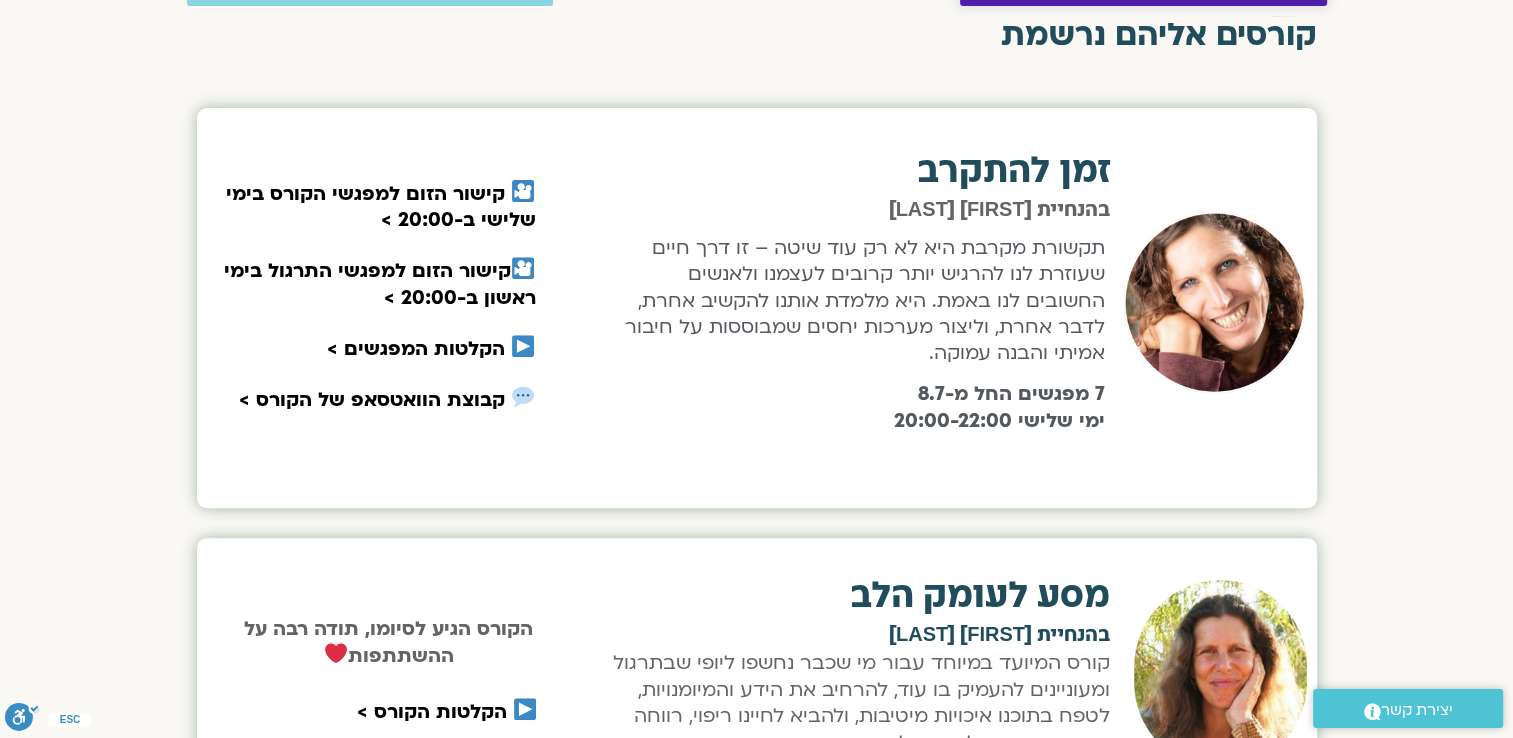 scroll, scrollTop: 712, scrollLeft: 0, axis: vertical 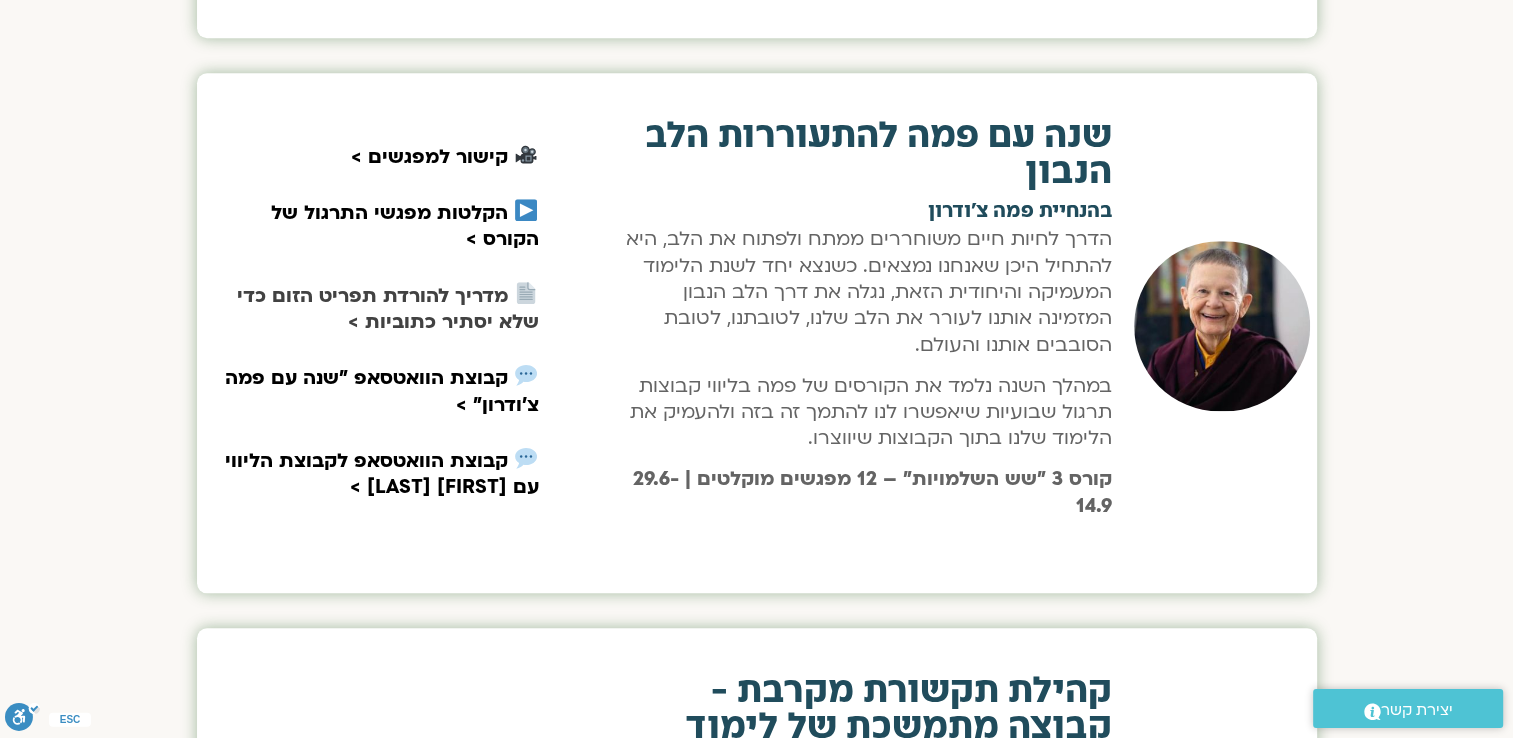 click on "מדריך להורדת תפריט הזום כדי שלא יסתיר כתוביות >" at bounding box center [388, 309] 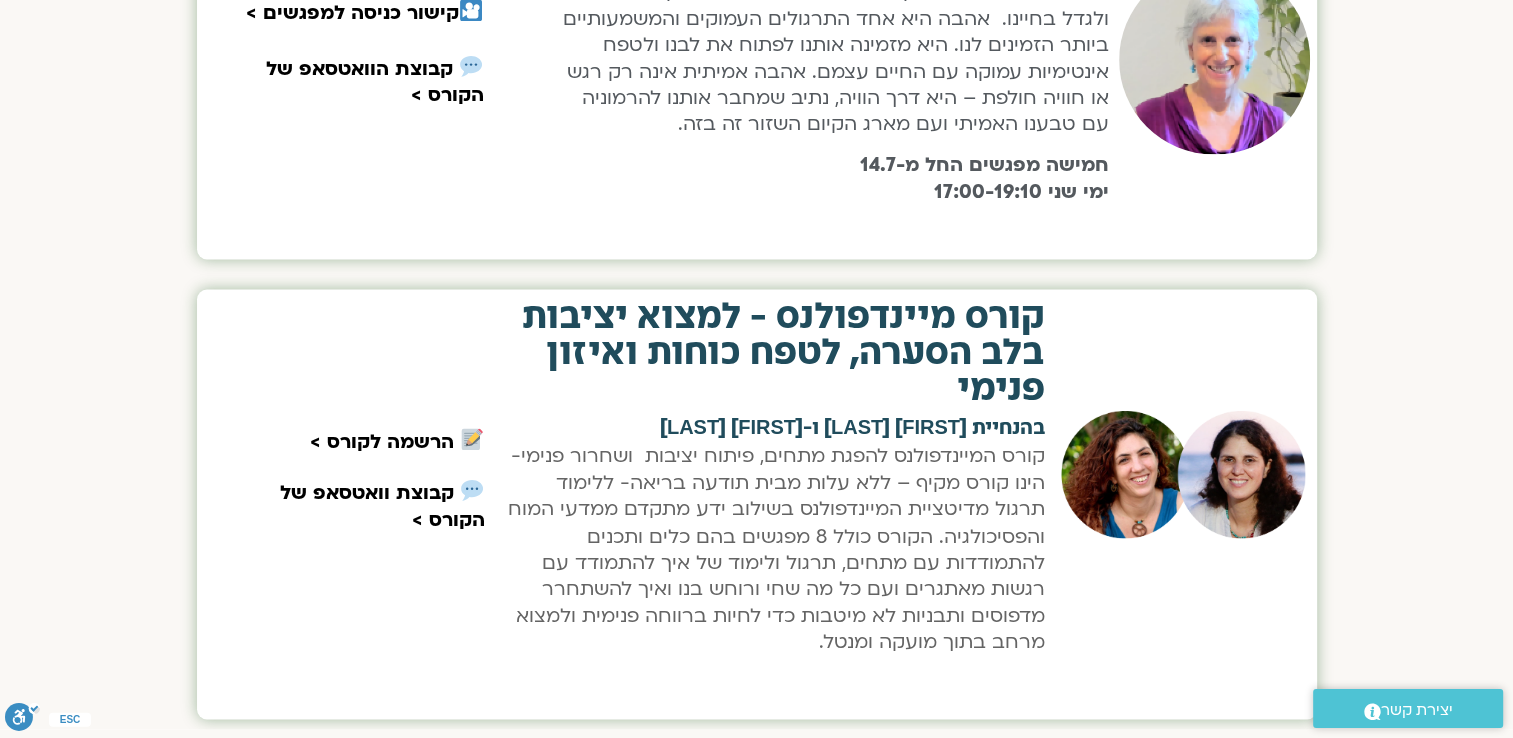 scroll, scrollTop: 3270, scrollLeft: 0, axis: vertical 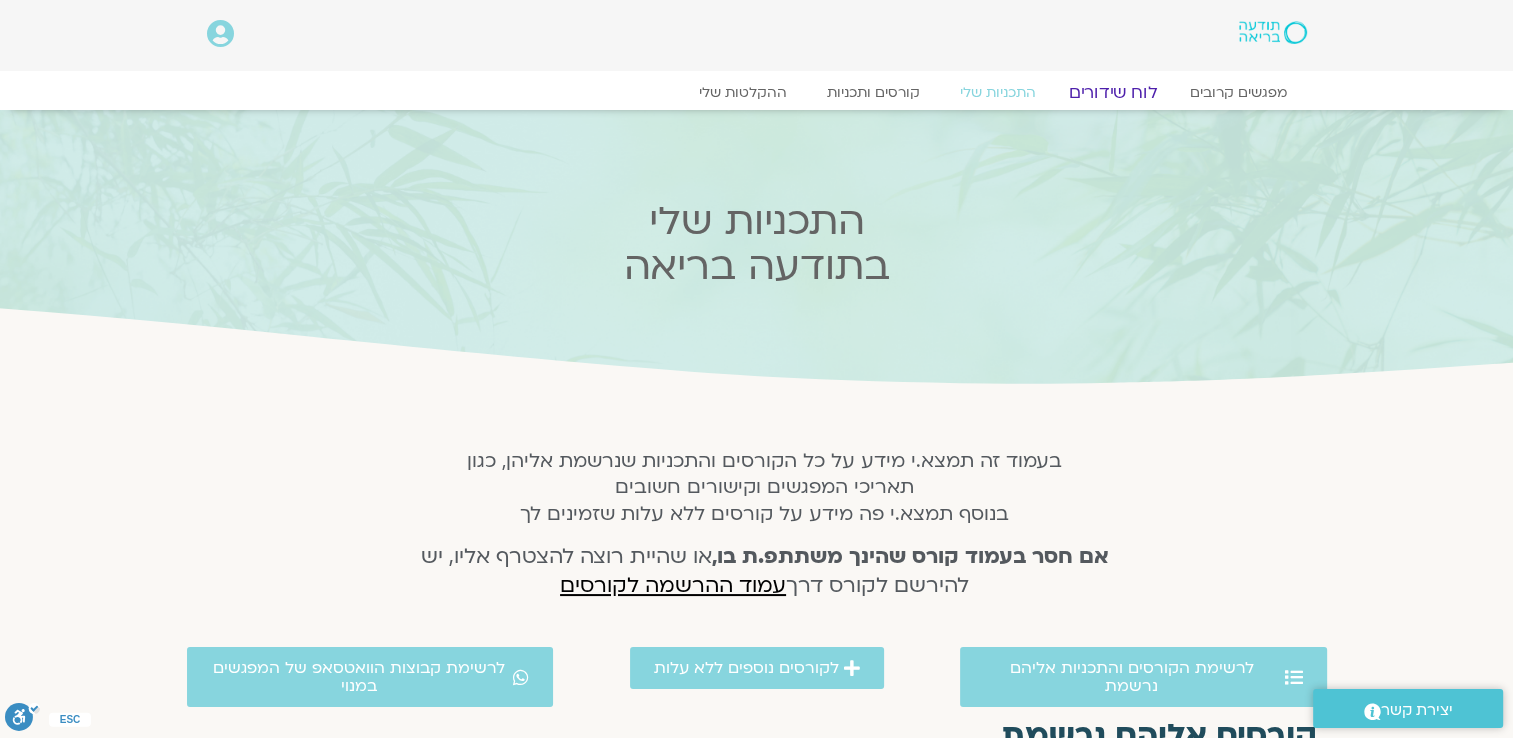 click on "לוח שידורים" 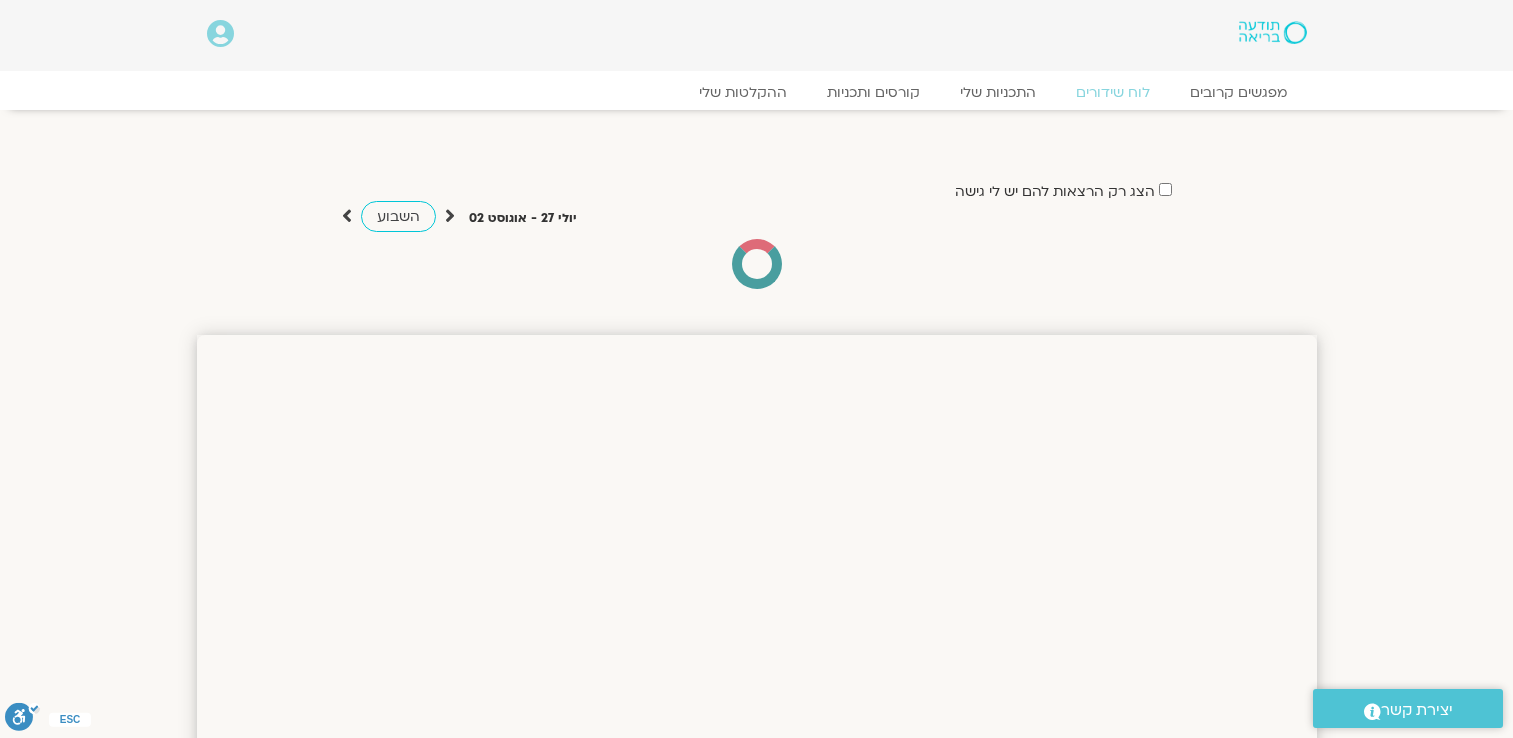 scroll, scrollTop: 0, scrollLeft: 0, axis: both 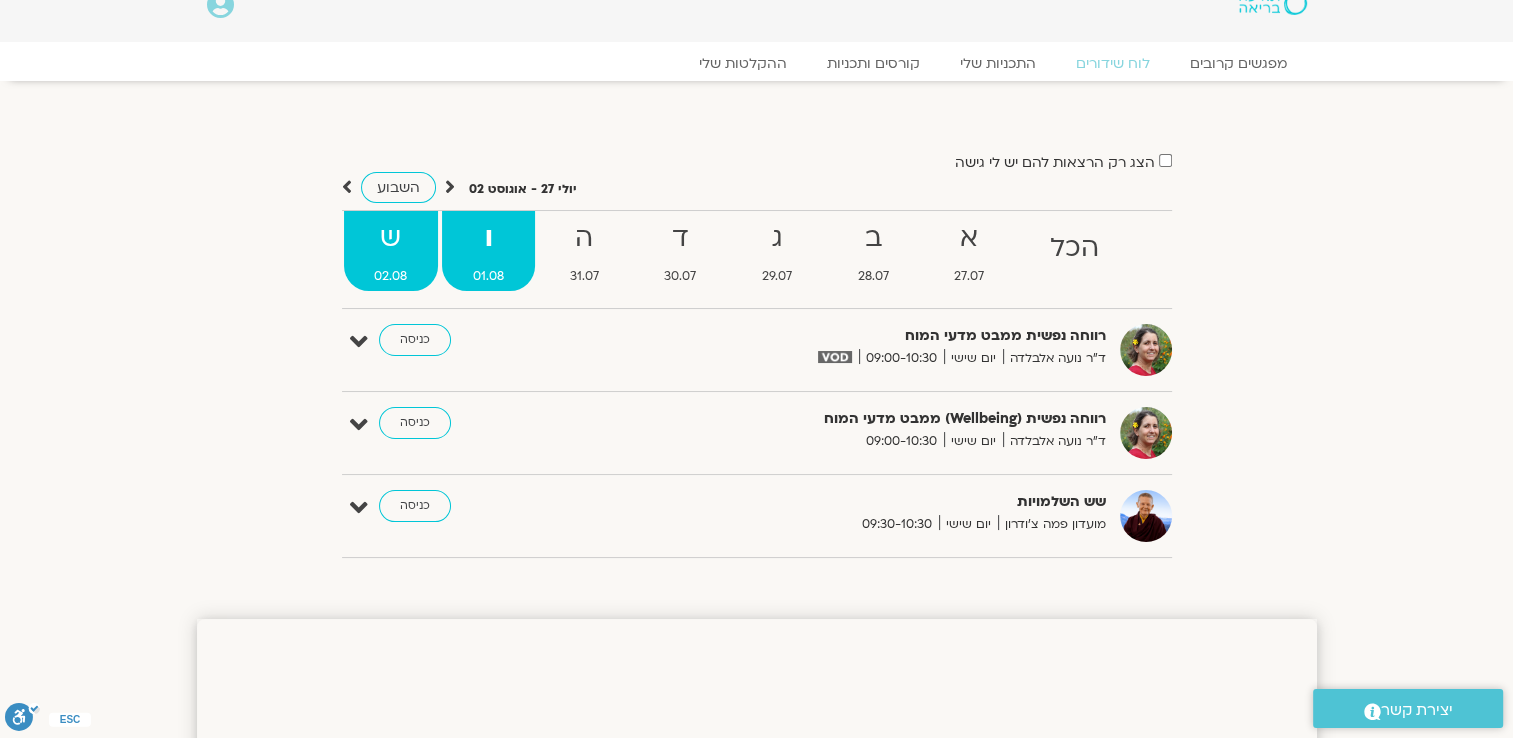 click on "ש" at bounding box center (391, 238) 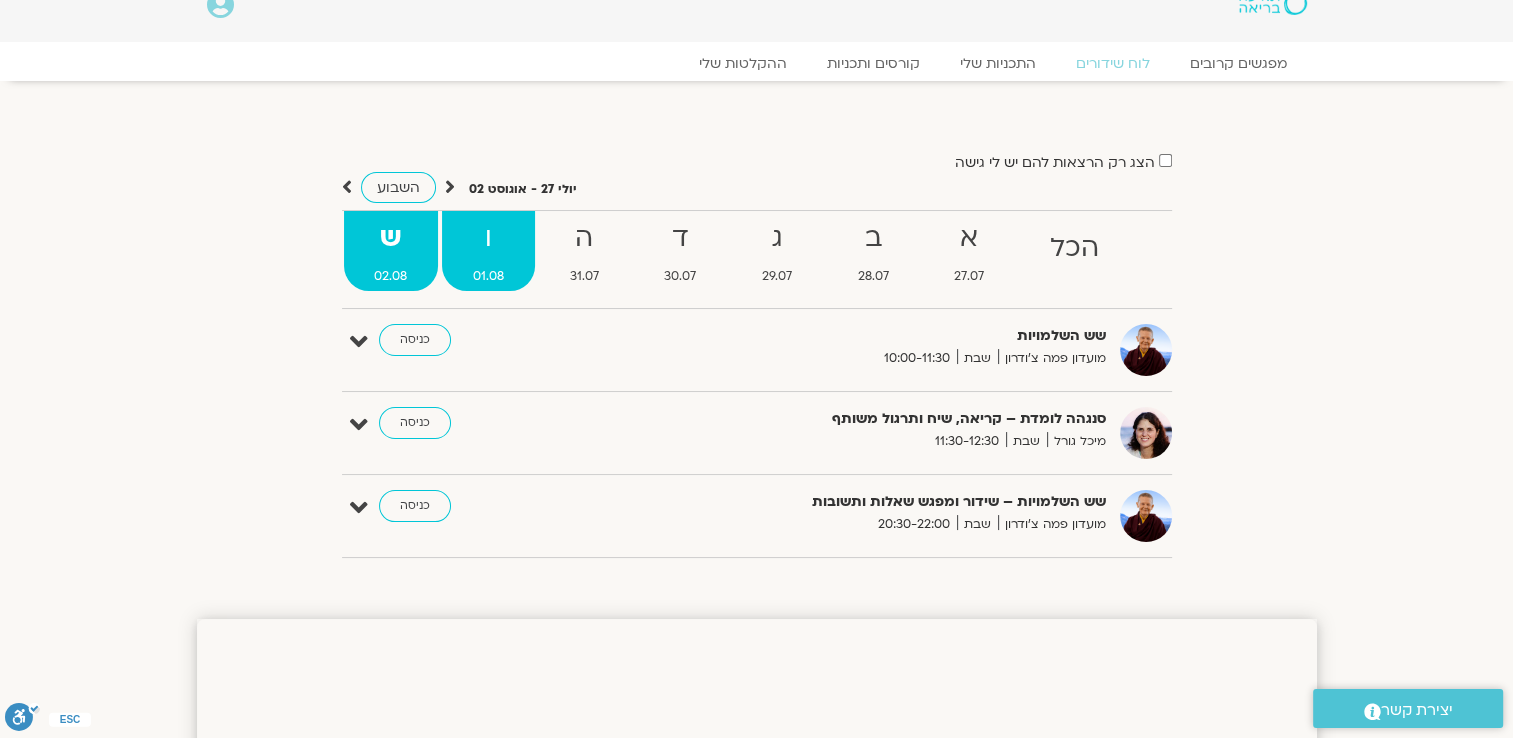 click on "ו" at bounding box center (488, 238) 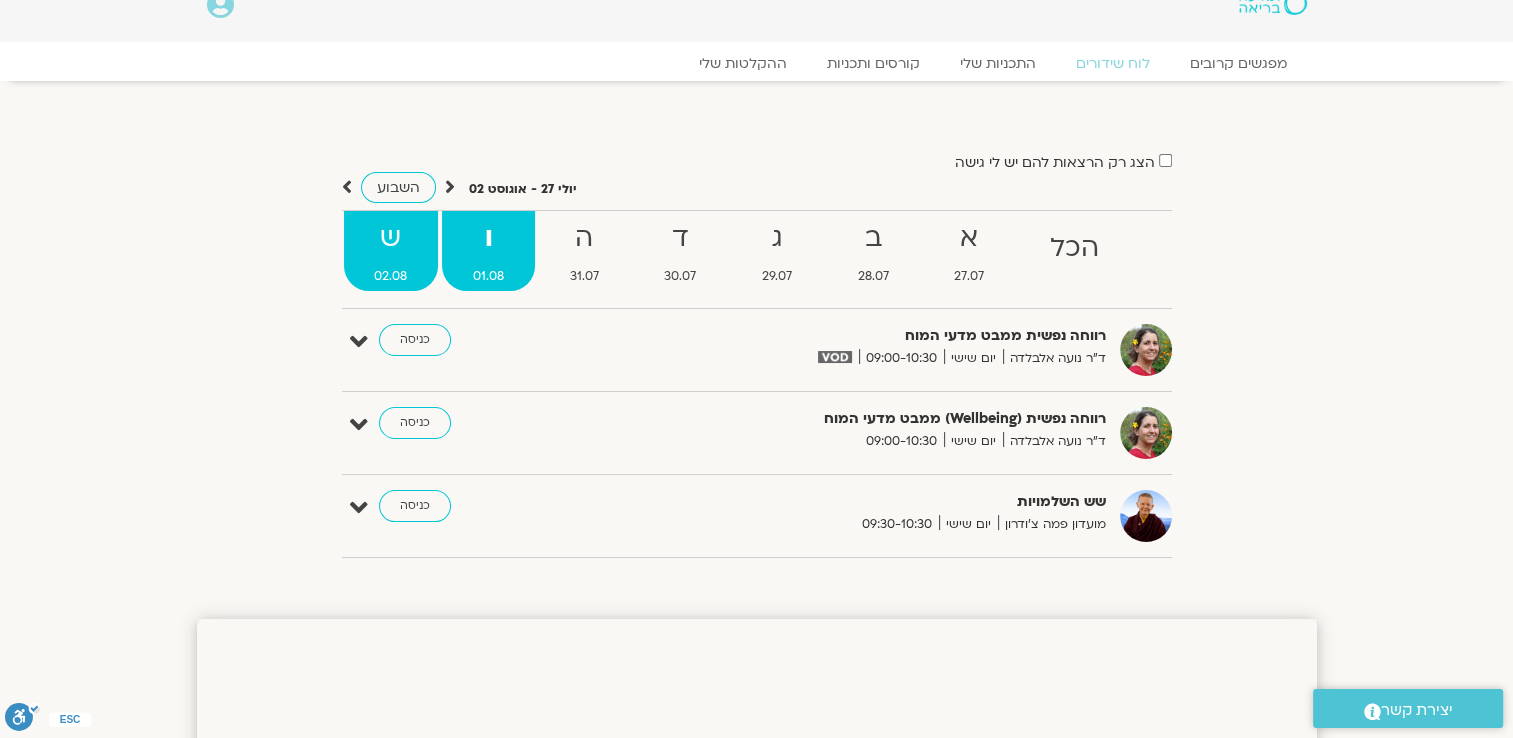 click on "ש" at bounding box center [391, 238] 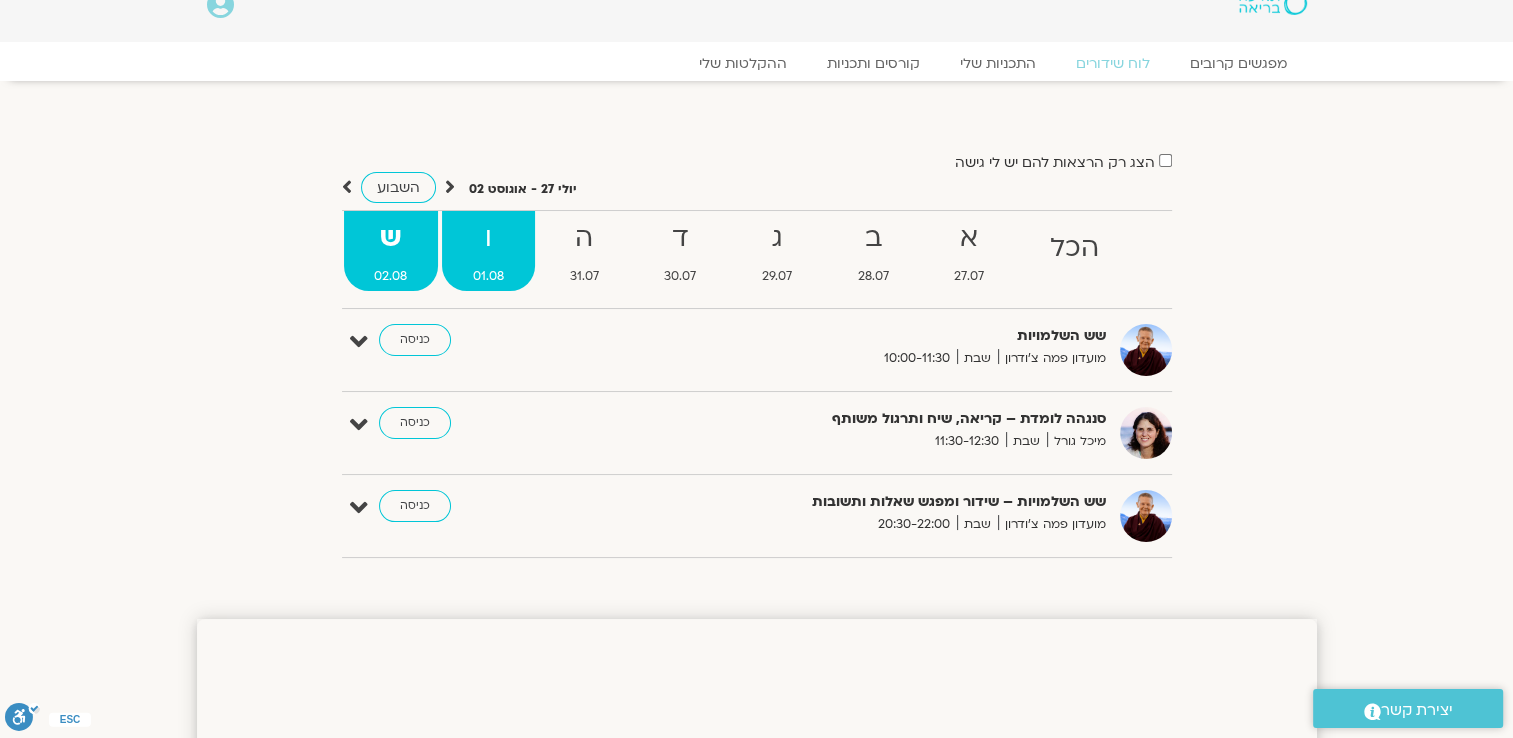 click on "ו" at bounding box center (488, 238) 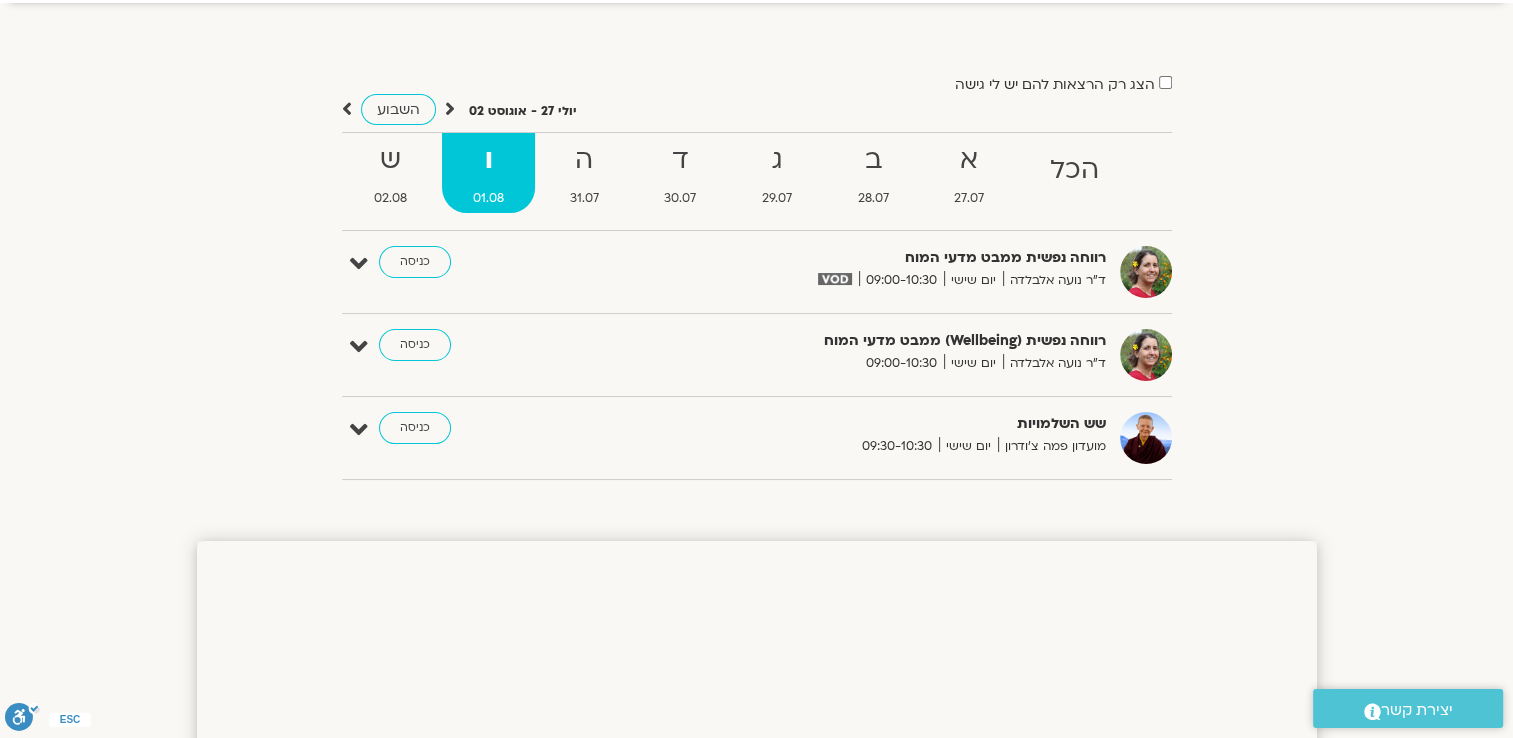 scroll, scrollTop: 226, scrollLeft: 0, axis: vertical 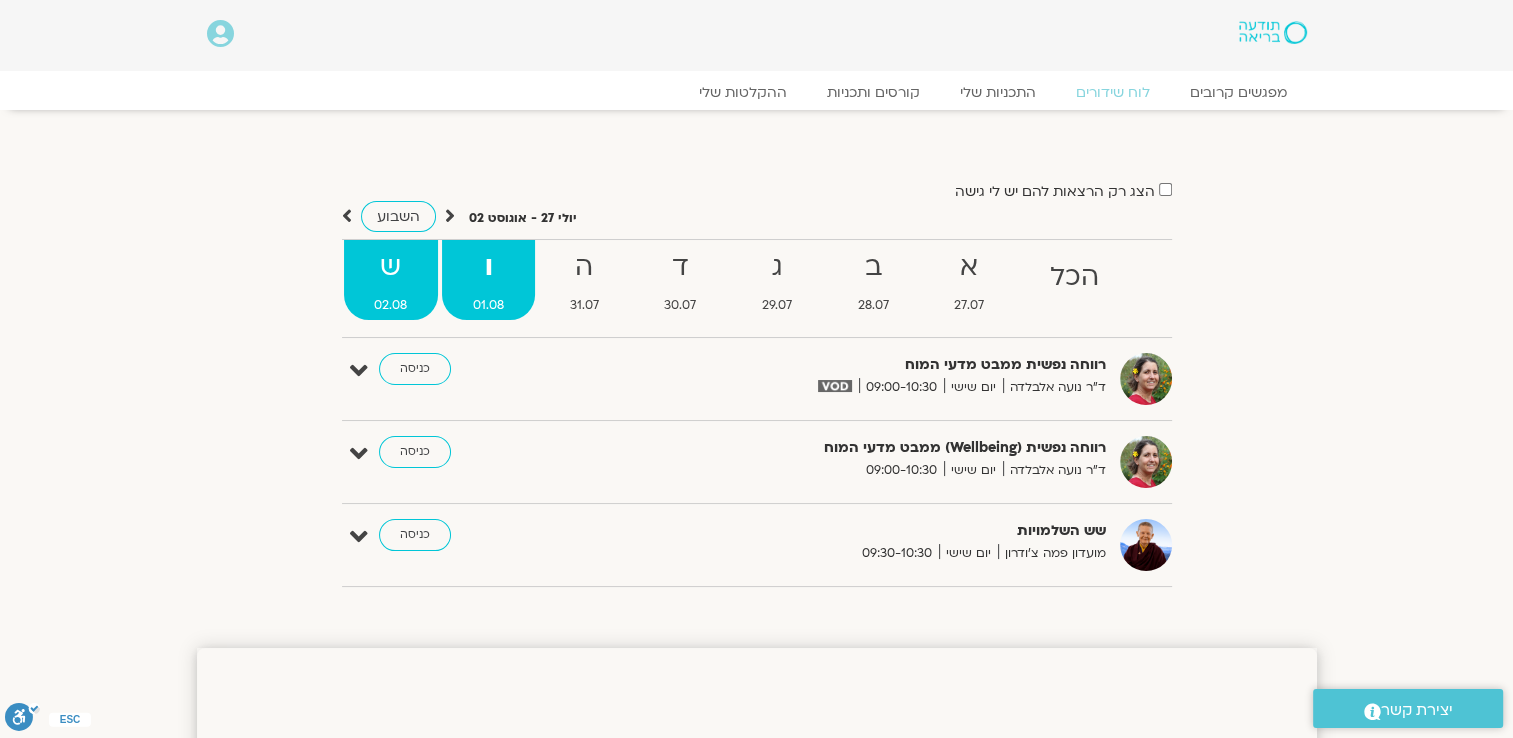 click on "ש" at bounding box center [391, 267] 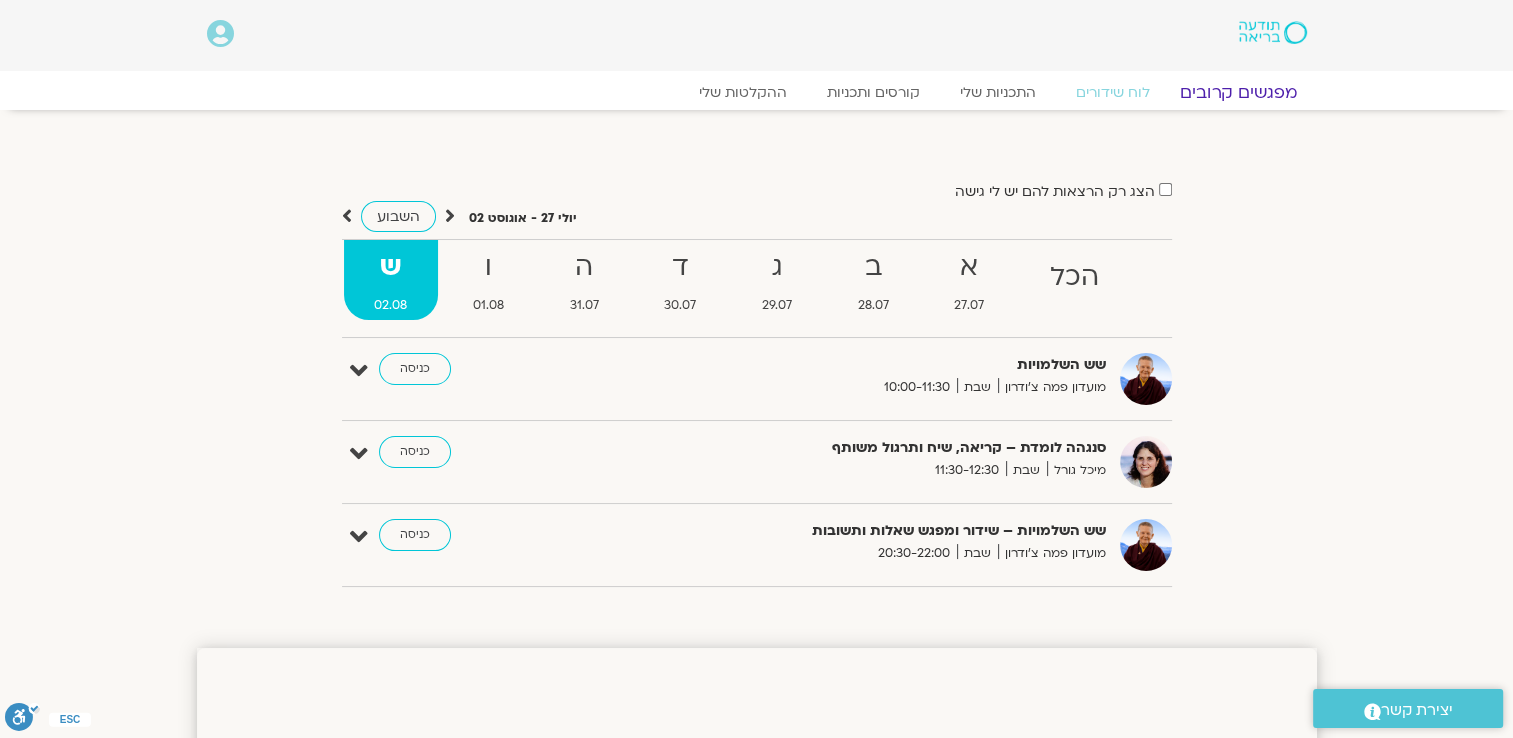 click on "מפגשים קרובים" 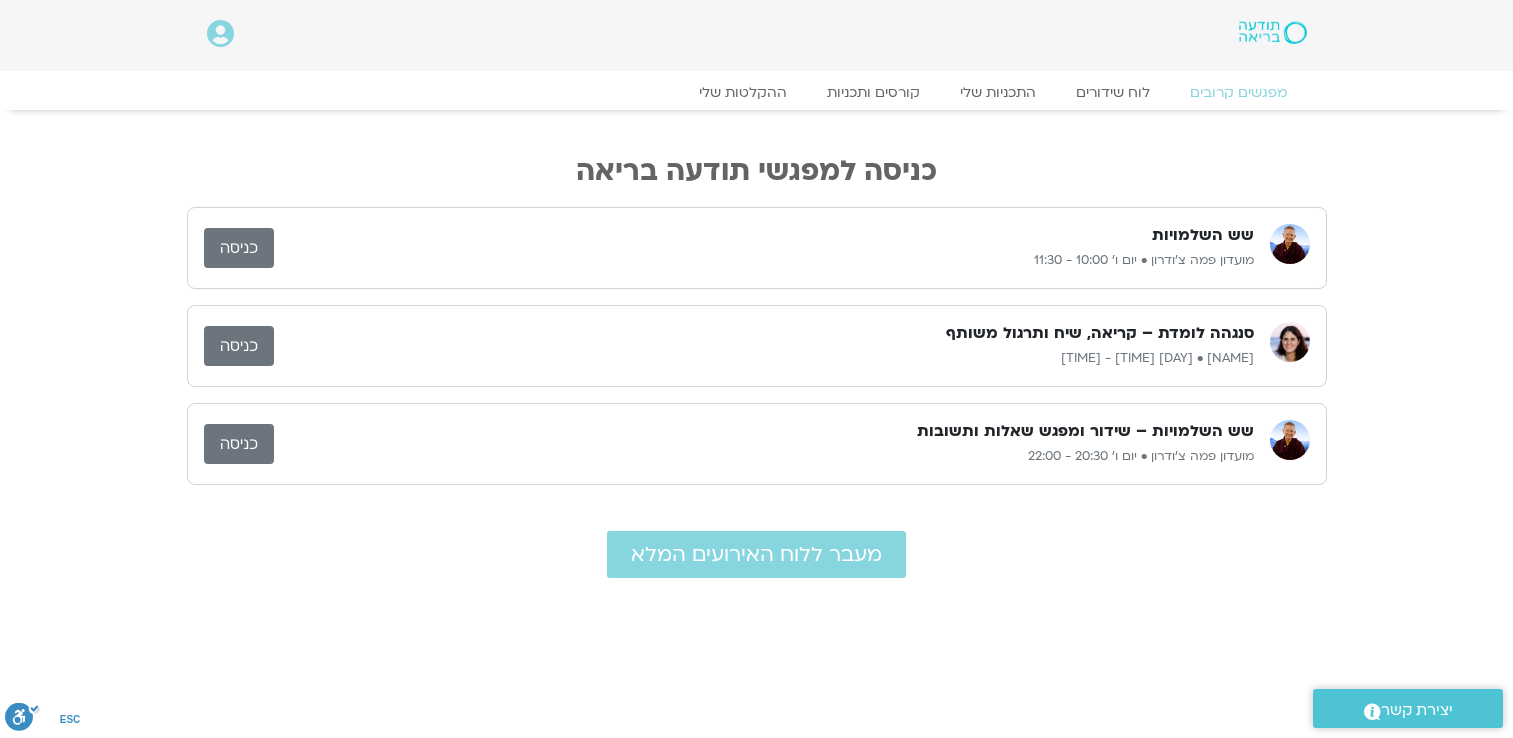 scroll, scrollTop: 0, scrollLeft: 0, axis: both 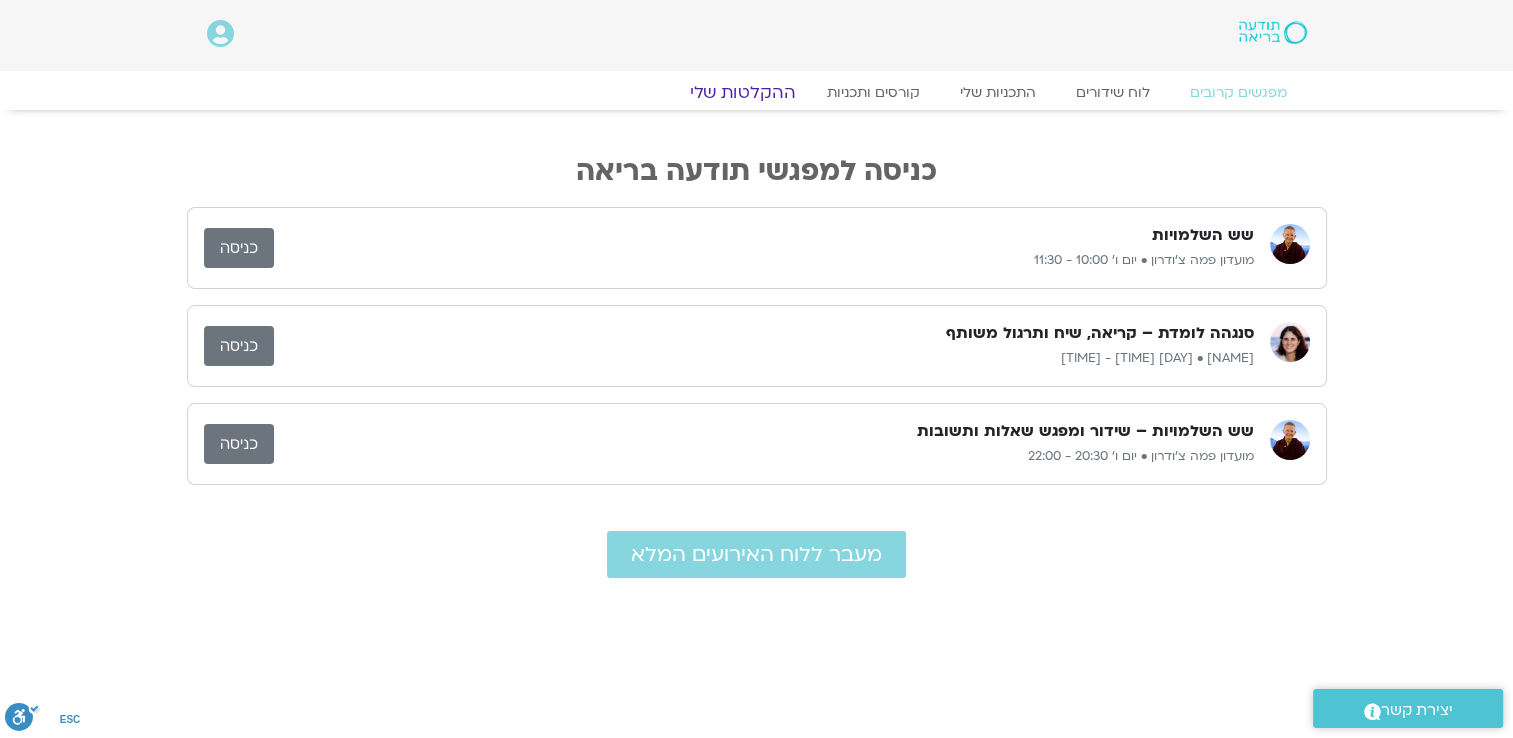 click on "ההקלטות שלי" 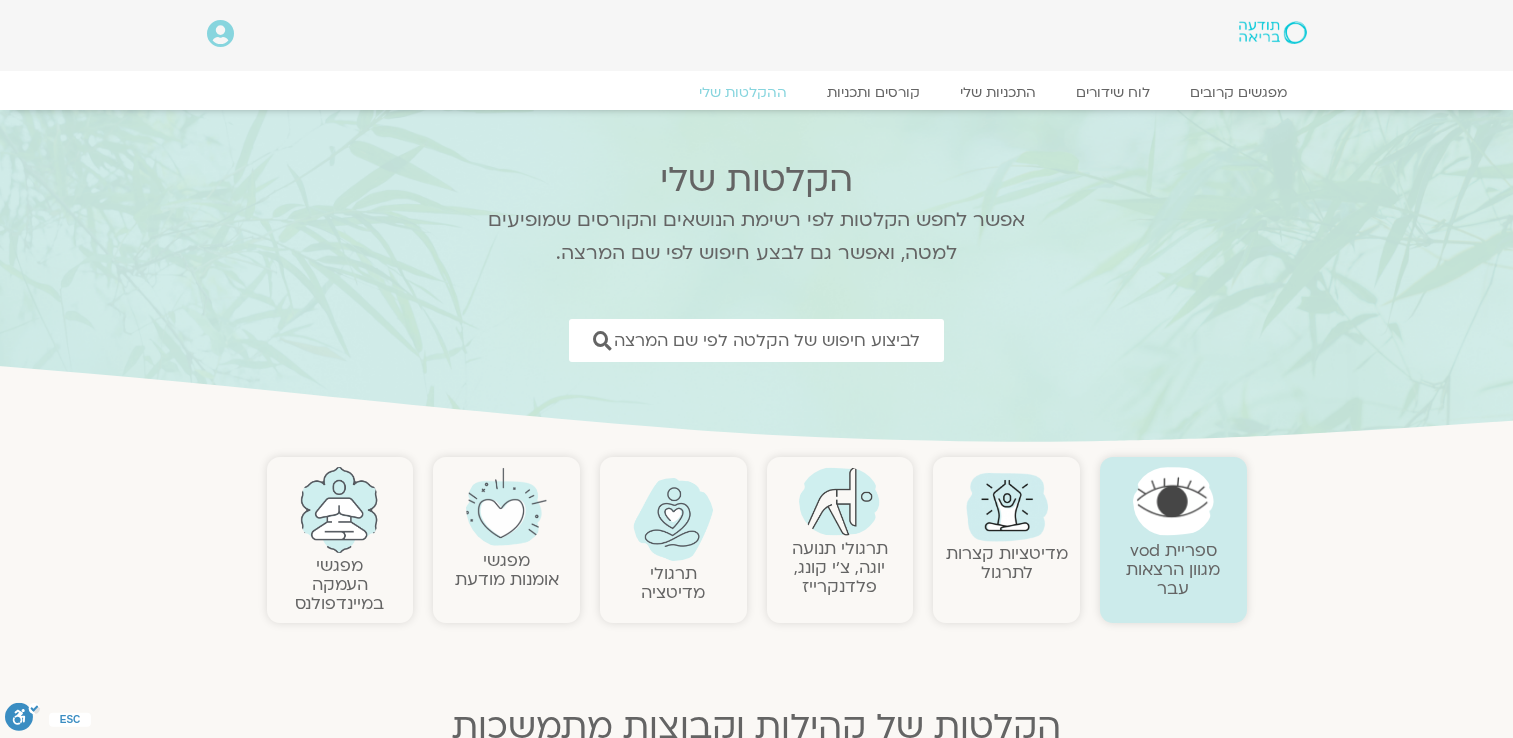 scroll, scrollTop: 0, scrollLeft: 0, axis: both 